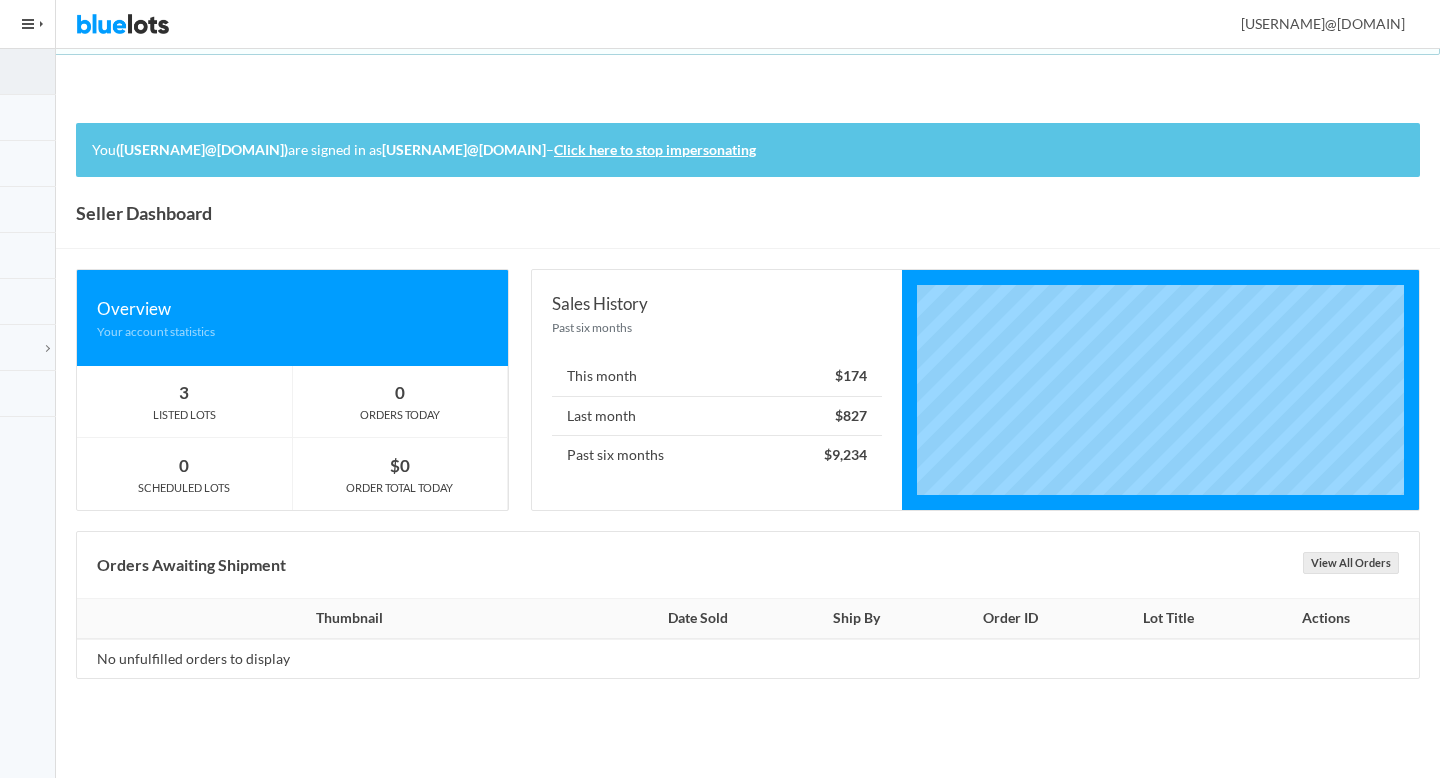 scroll, scrollTop: 0, scrollLeft: 0, axis: both 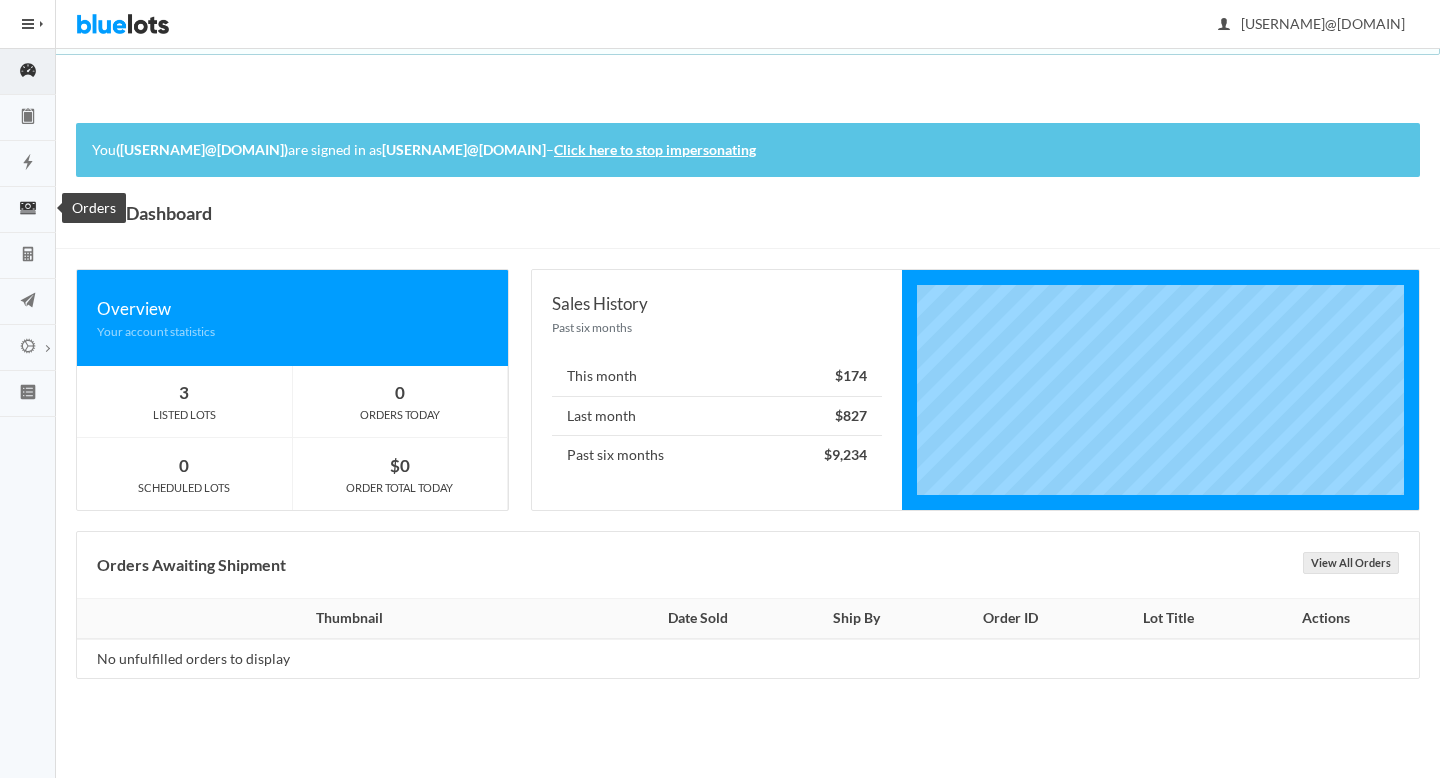 click 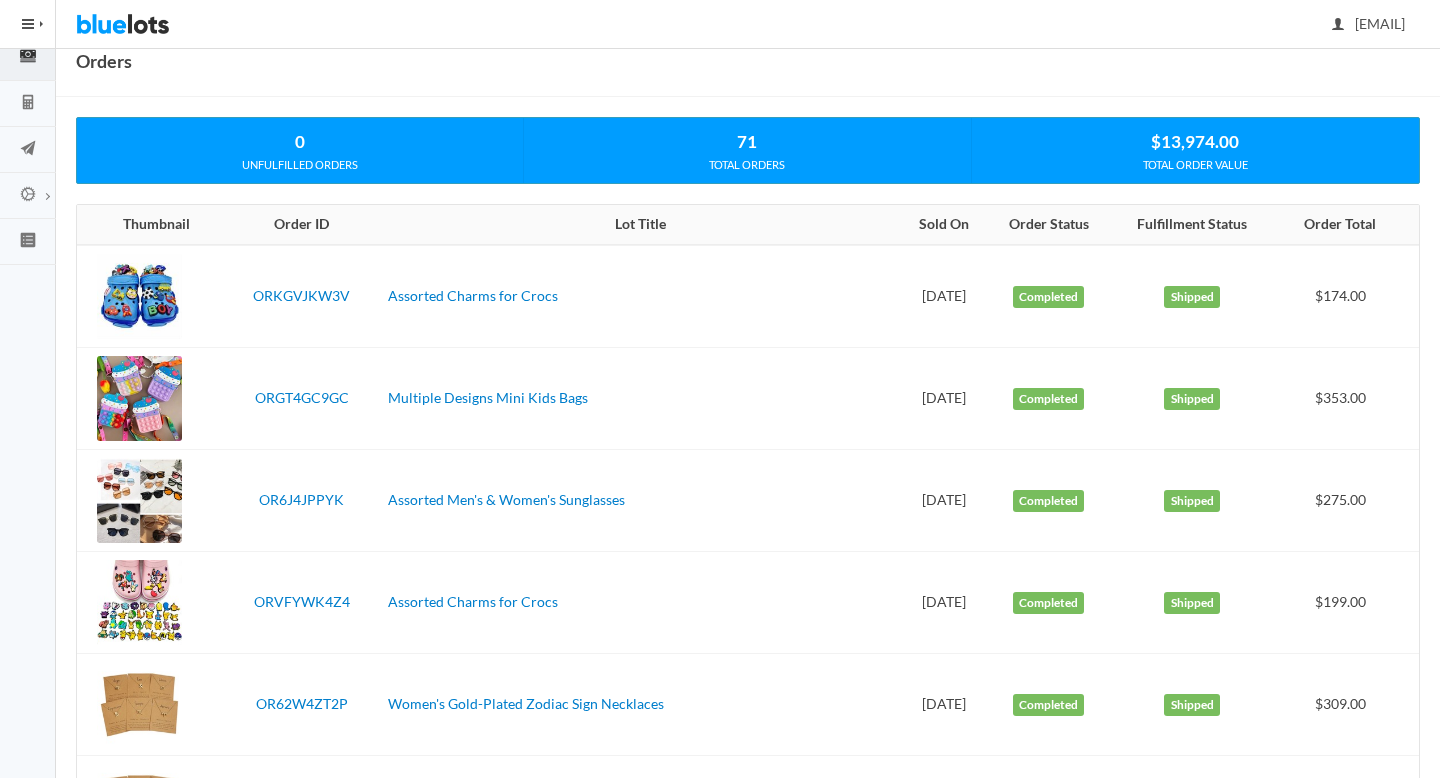 scroll, scrollTop: 159, scrollLeft: 0, axis: vertical 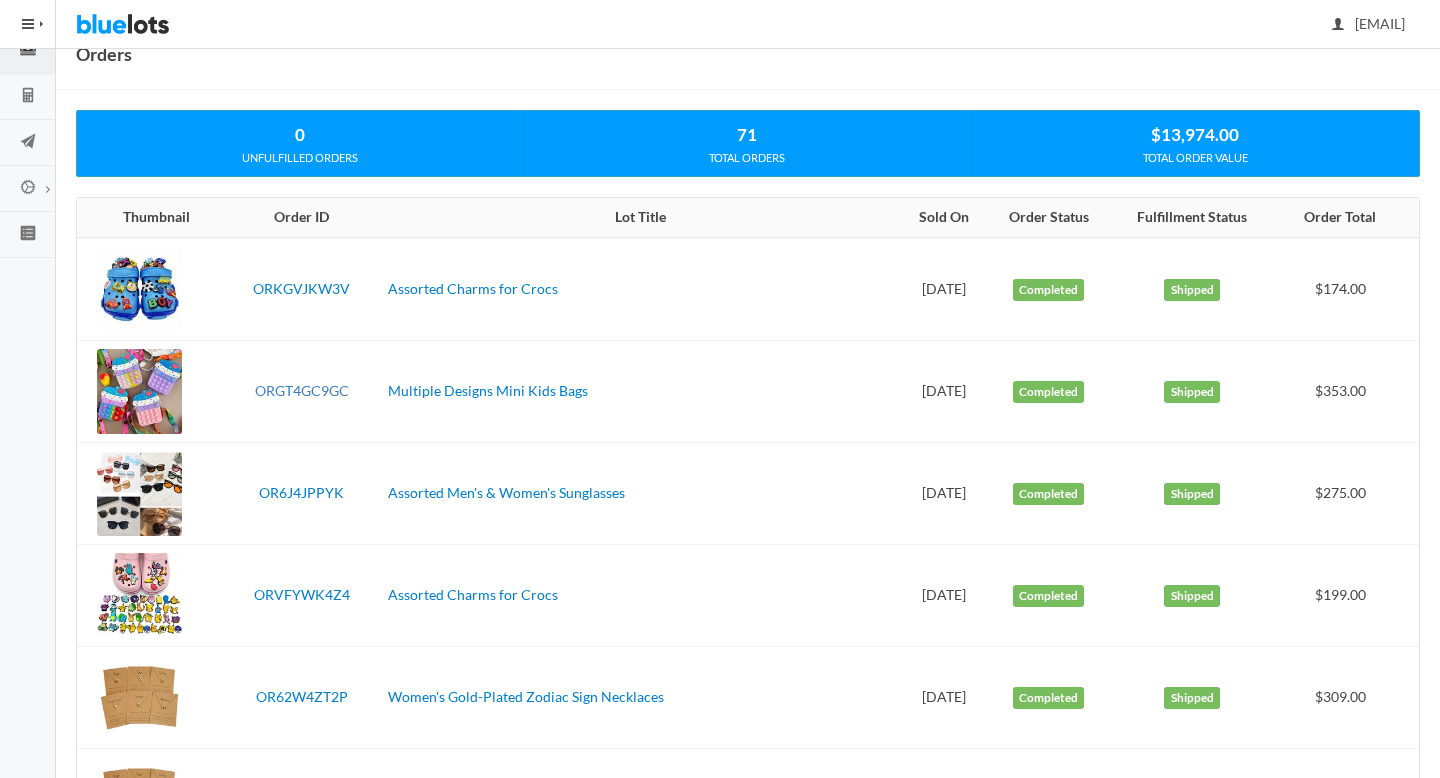 click on "ORGT4GC9GC" at bounding box center [302, 390] 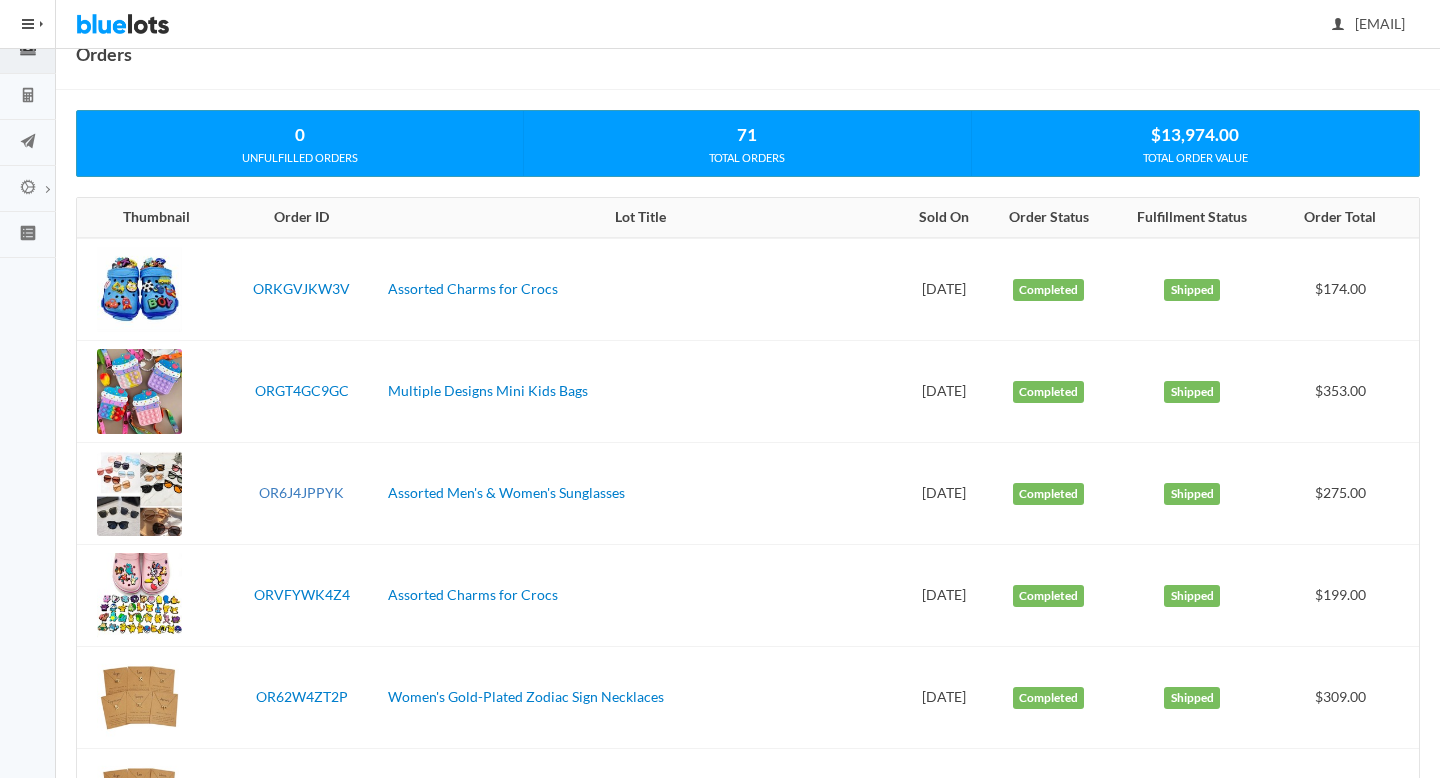 click on "OR6J4JPPYK" at bounding box center [301, 492] 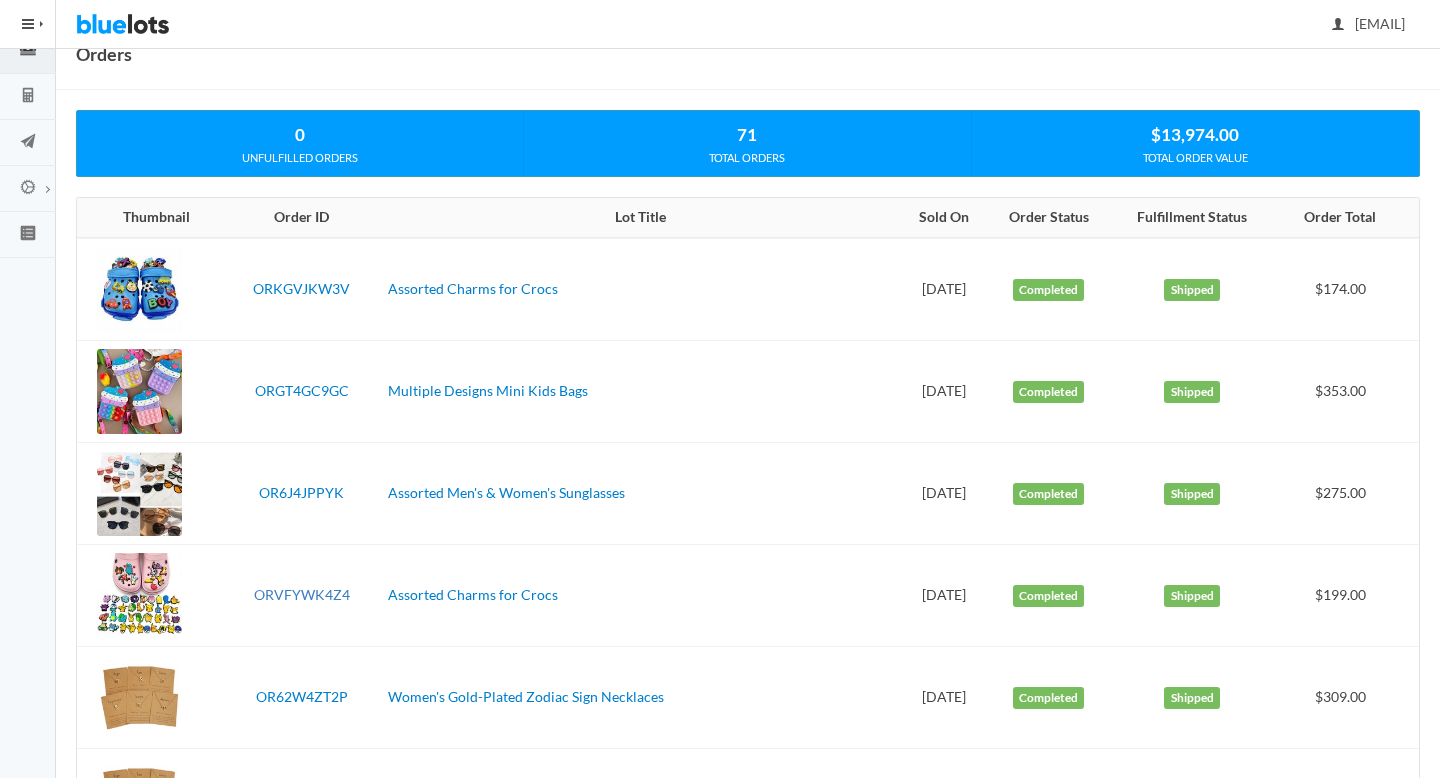 click on "ORVFYWK4Z4" at bounding box center [302, 594] 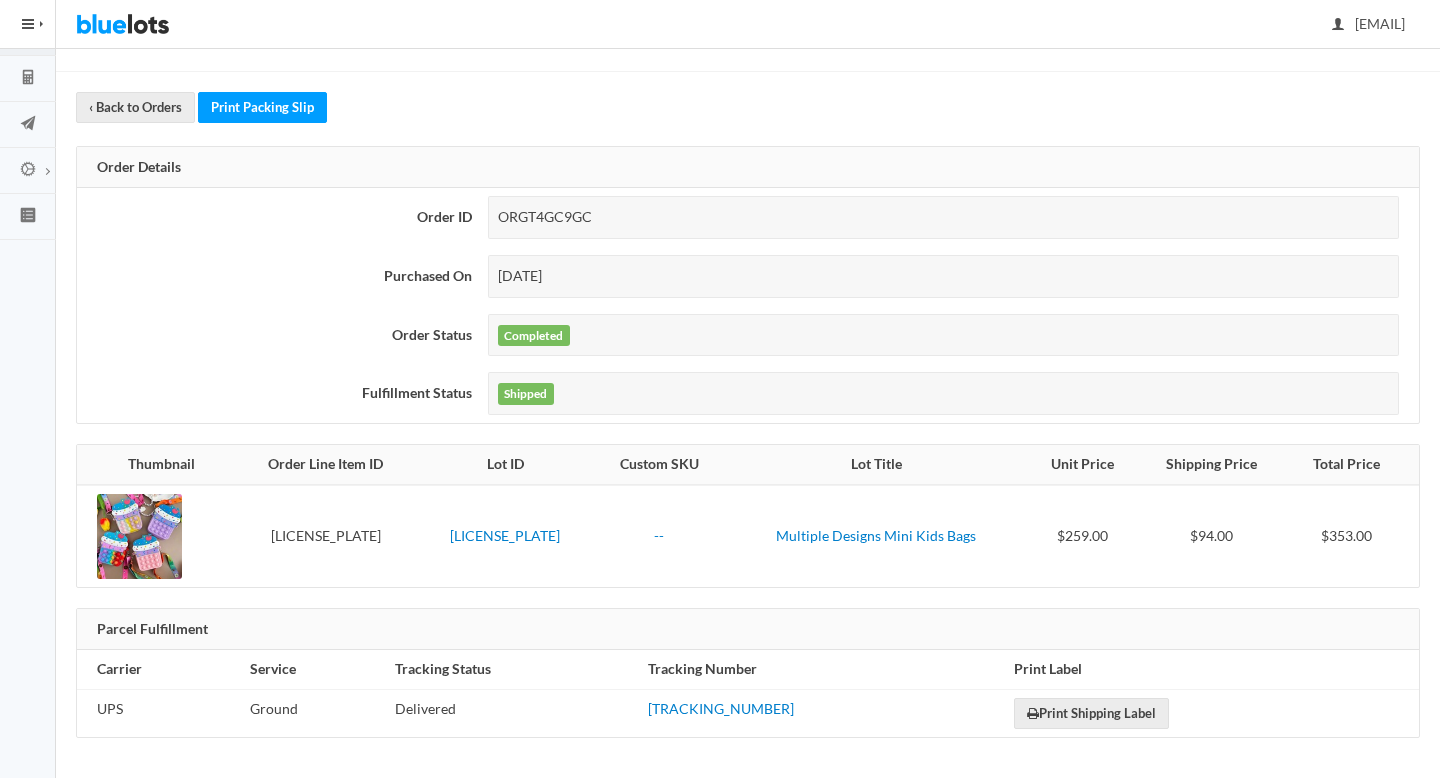 scroll, scrollTop: 177, scrollLeft: 0, axis: vertical 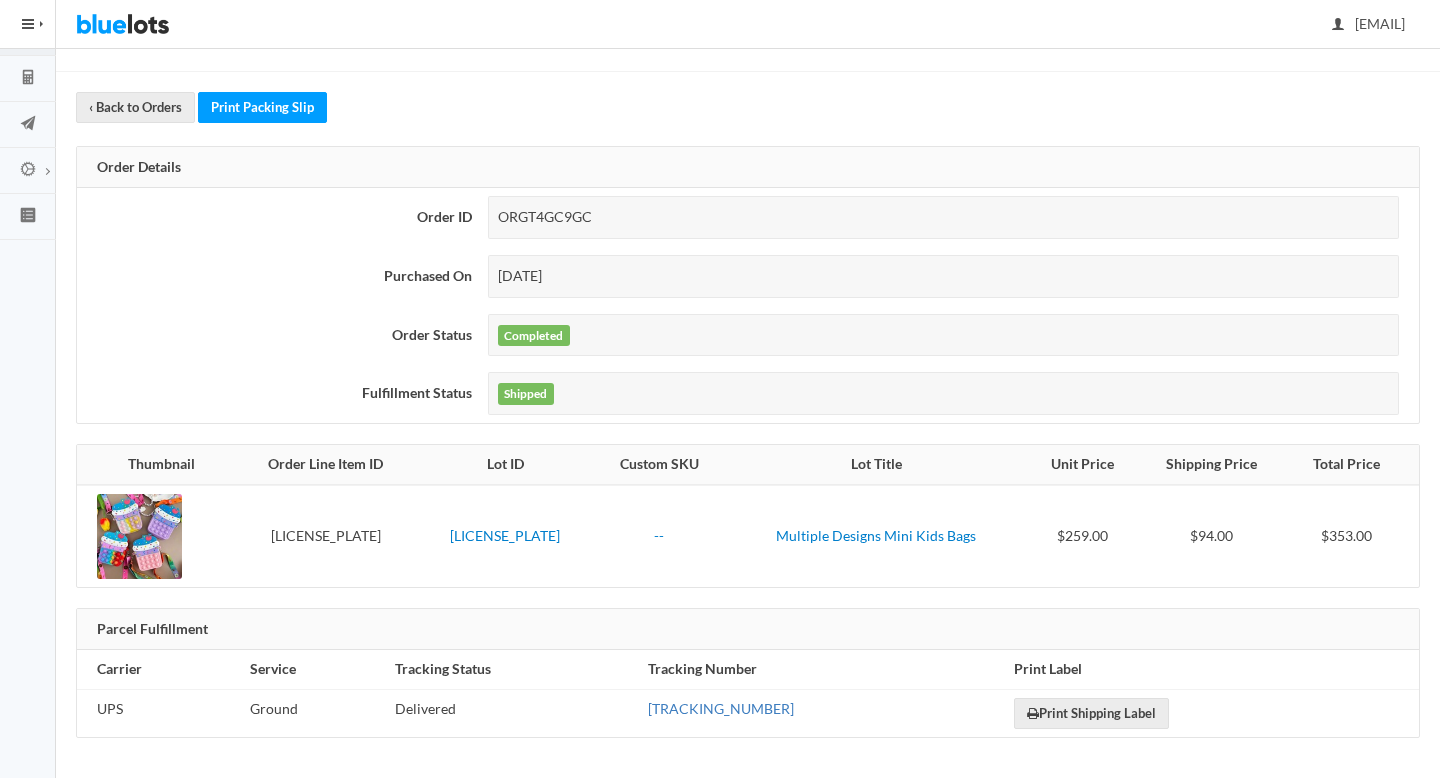 click on "1Z1X86A44295843352" at bounding box center [721, 708] 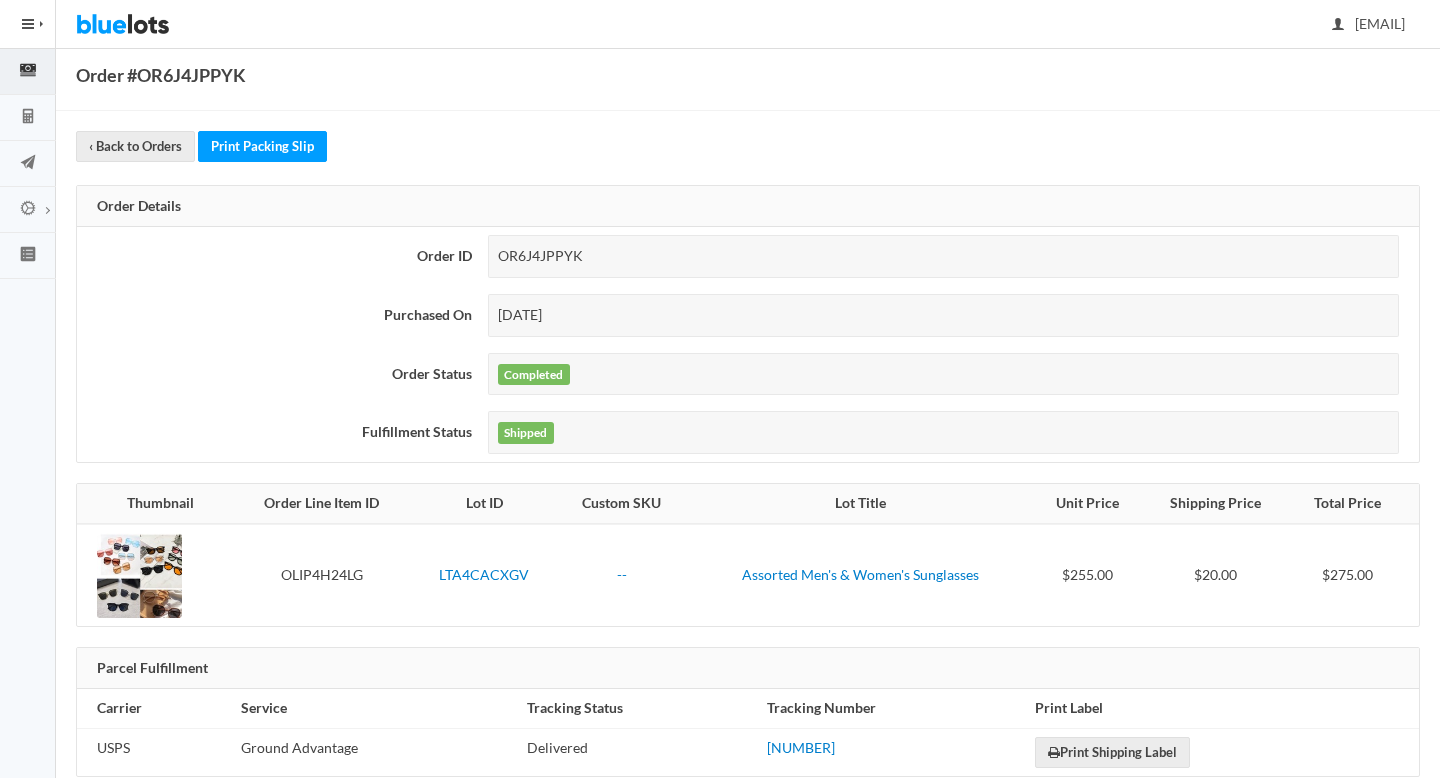 scroll, scrollTop: 177, scrollLeft: 0, axis: vertical 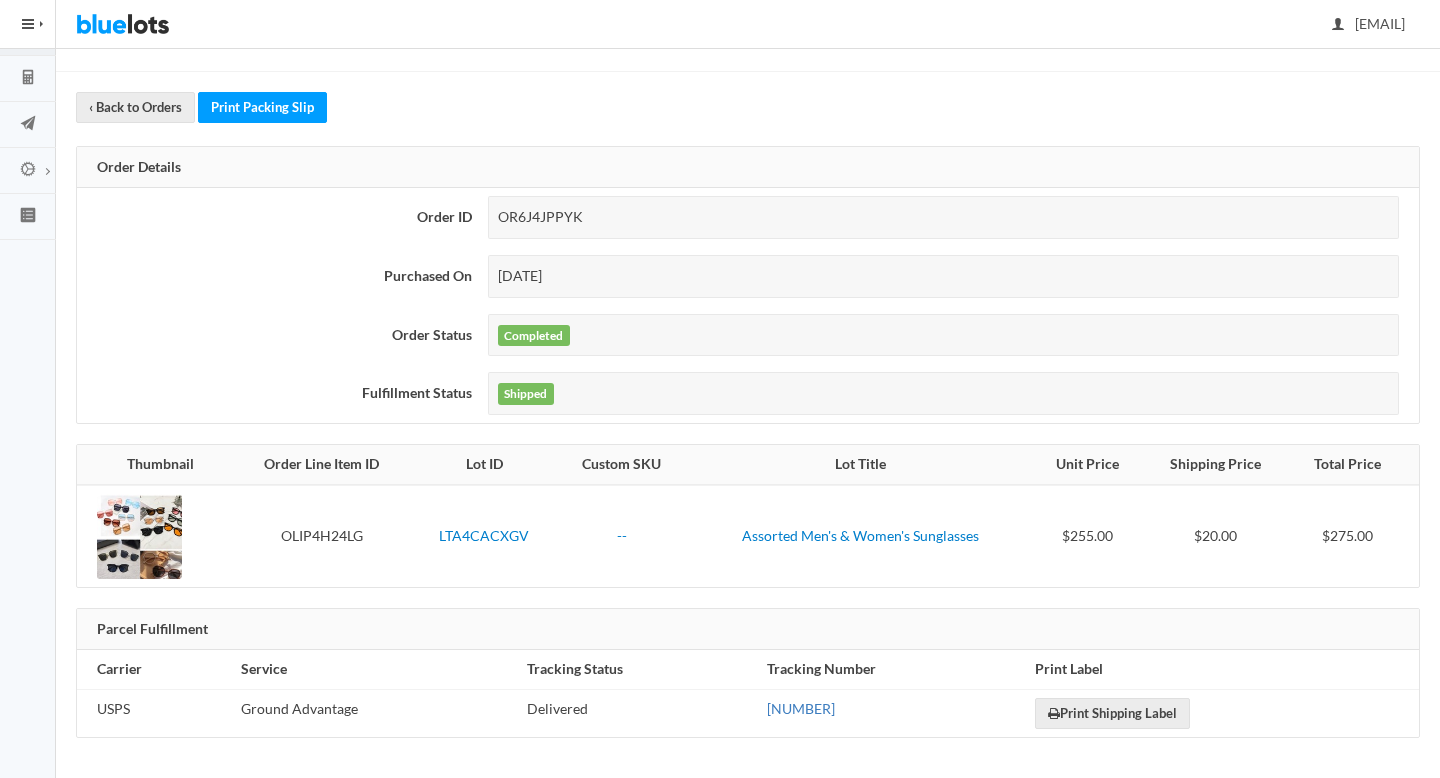click on "9234990347375200446997" at bounding box center (801, 708) 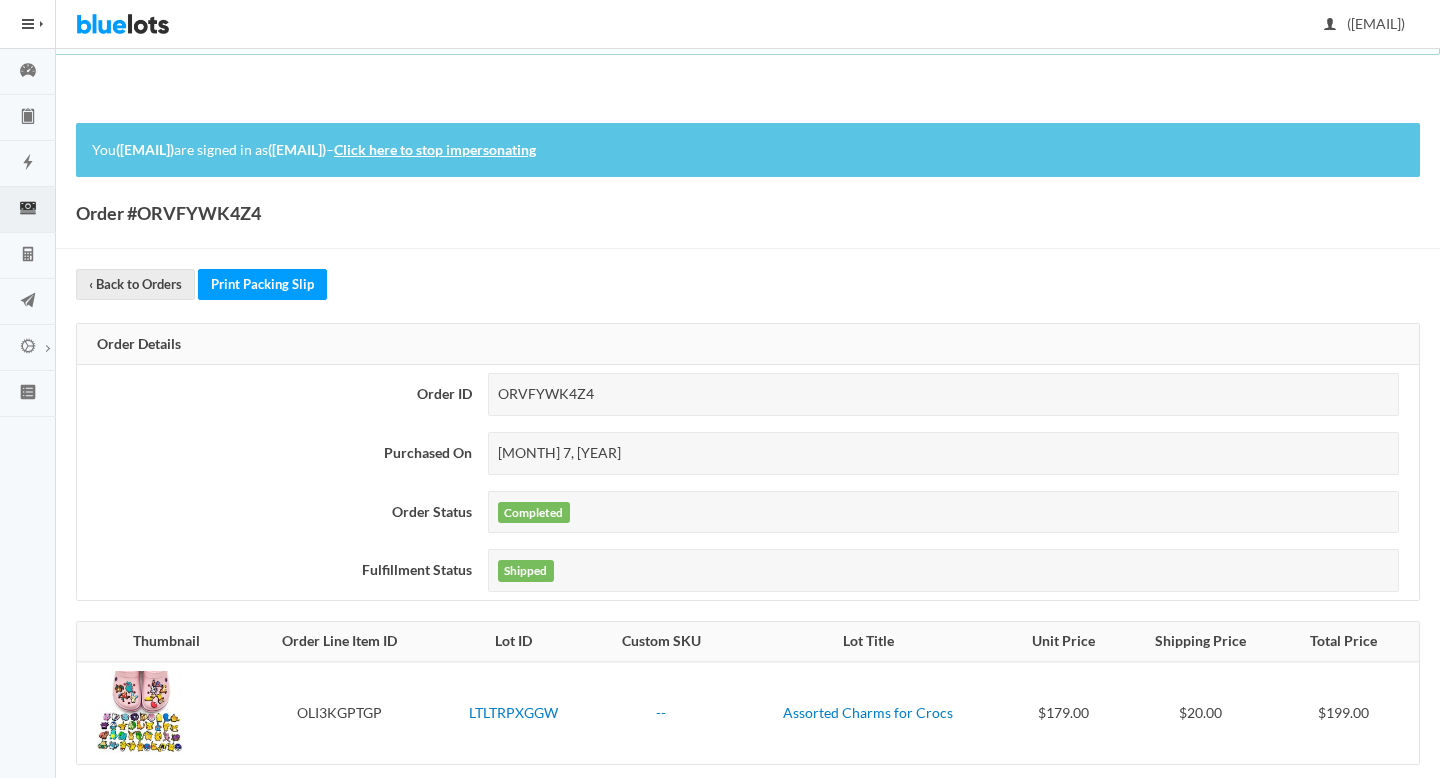 scroll, scrollTop: 177, scrollLeft: 0, axis: vertical 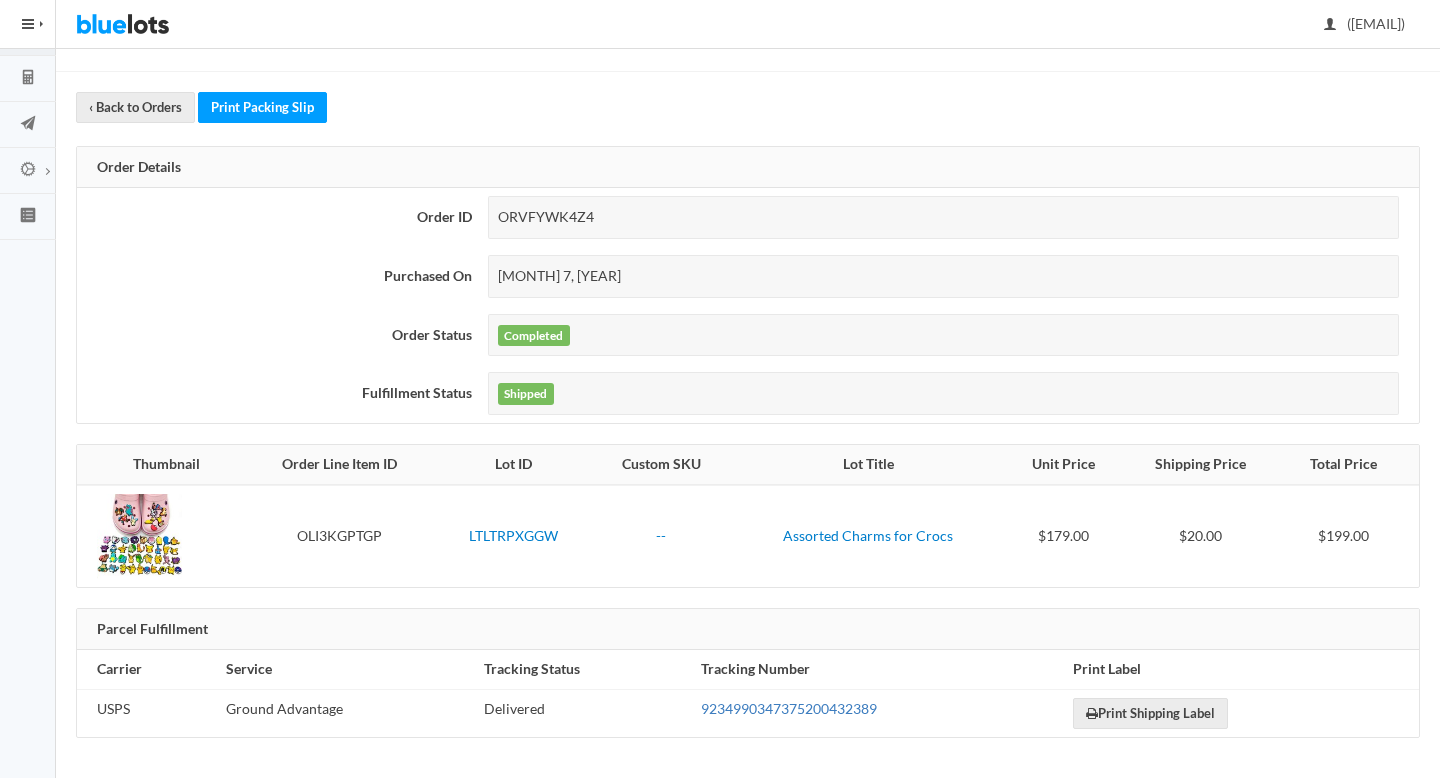 click on "9234990347375200432389" at bounding box center [789, 708] 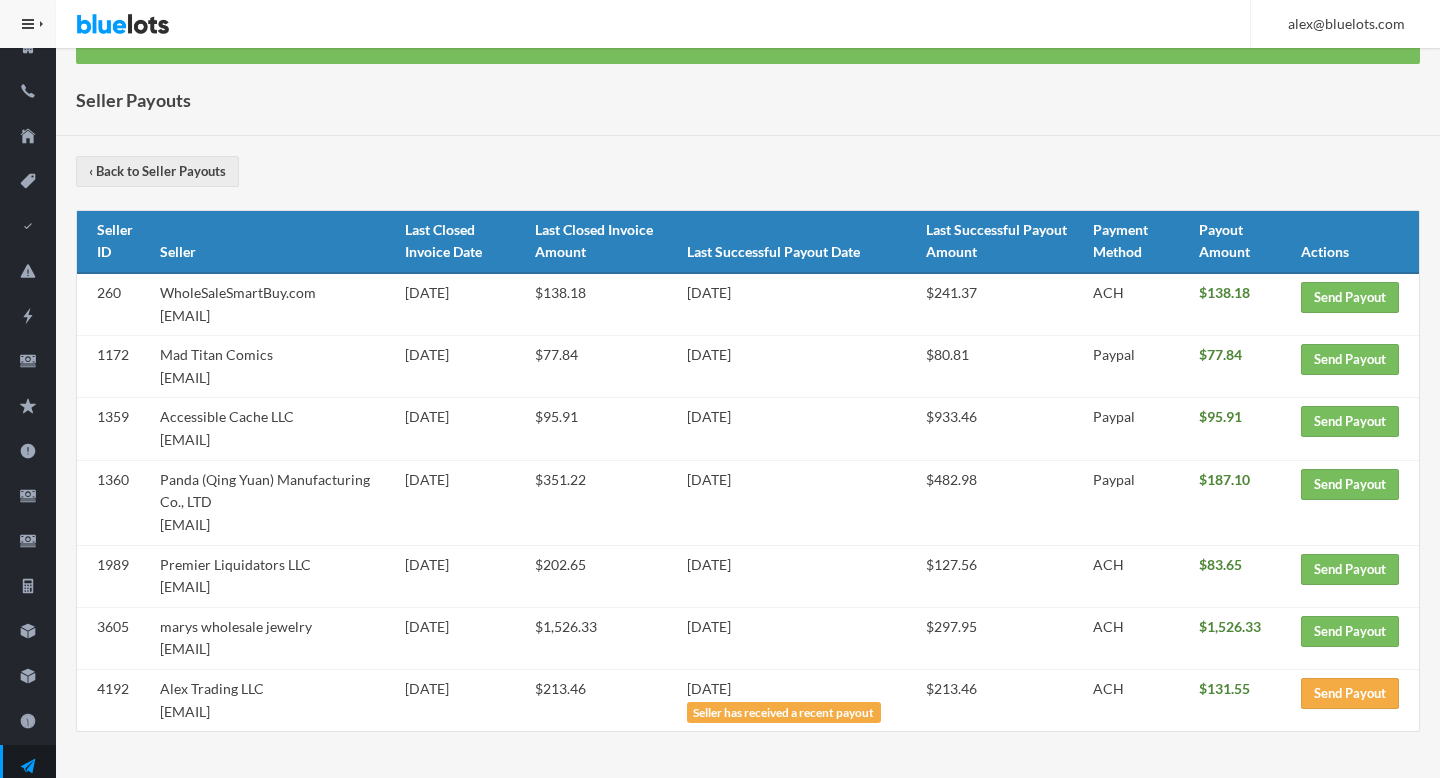 scroll, scrollTop: 121, scrollLeft: 0, axis: vertical 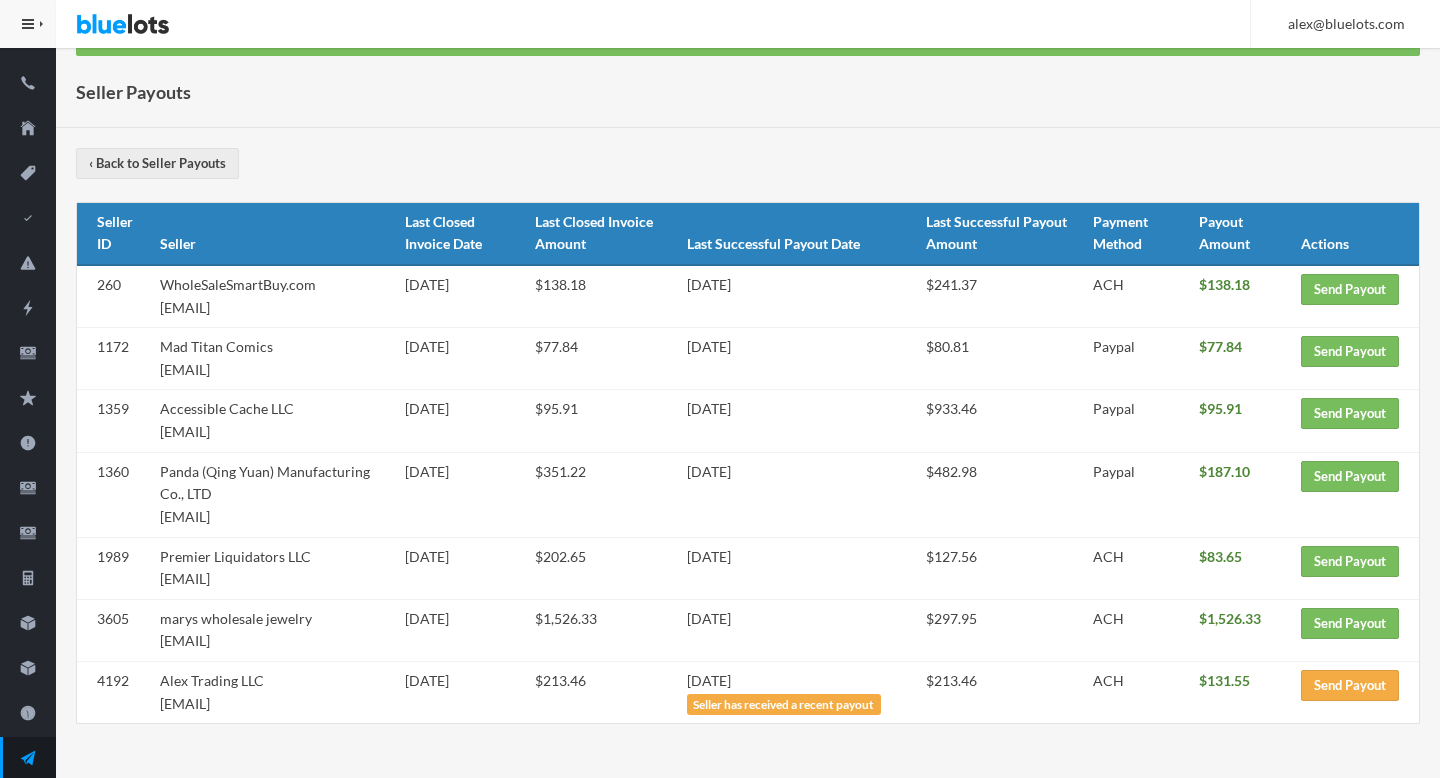 click on "[FIRST] wholesale jewelry [EMAIL]" at bounding box center (274, 630) 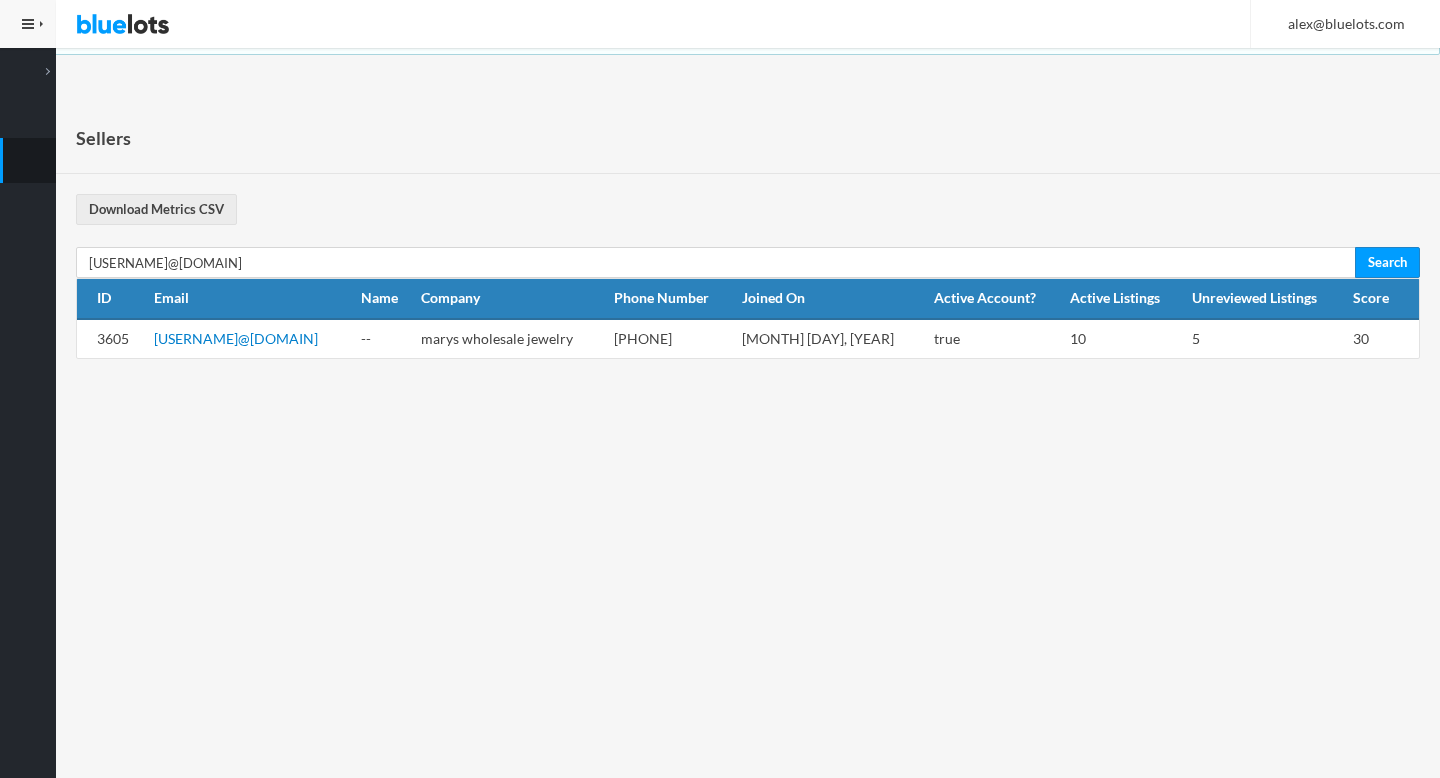 click on "[USERNAME]@[DOMAIN]" at bounding box center (236, 338) 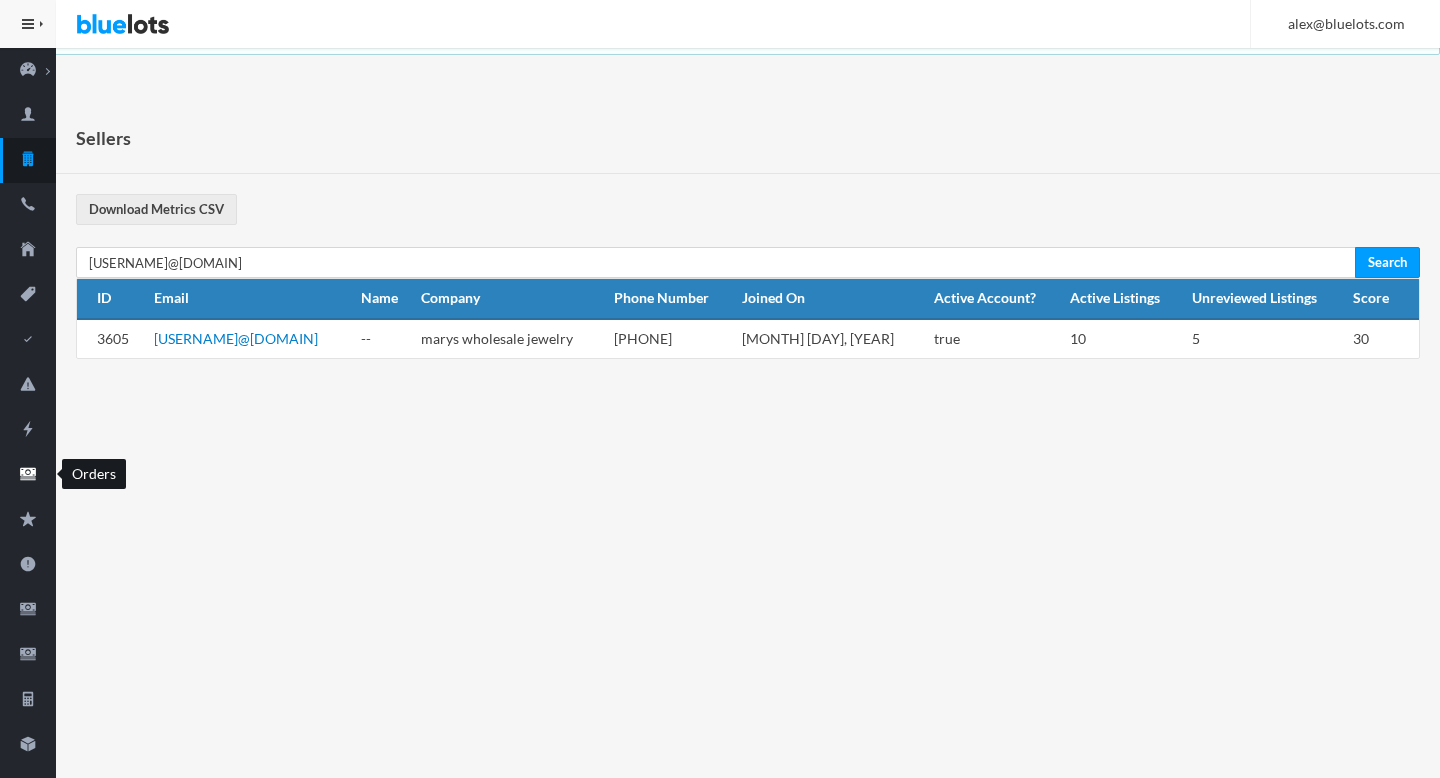click on "Orders" at bounding box center (28, 475) 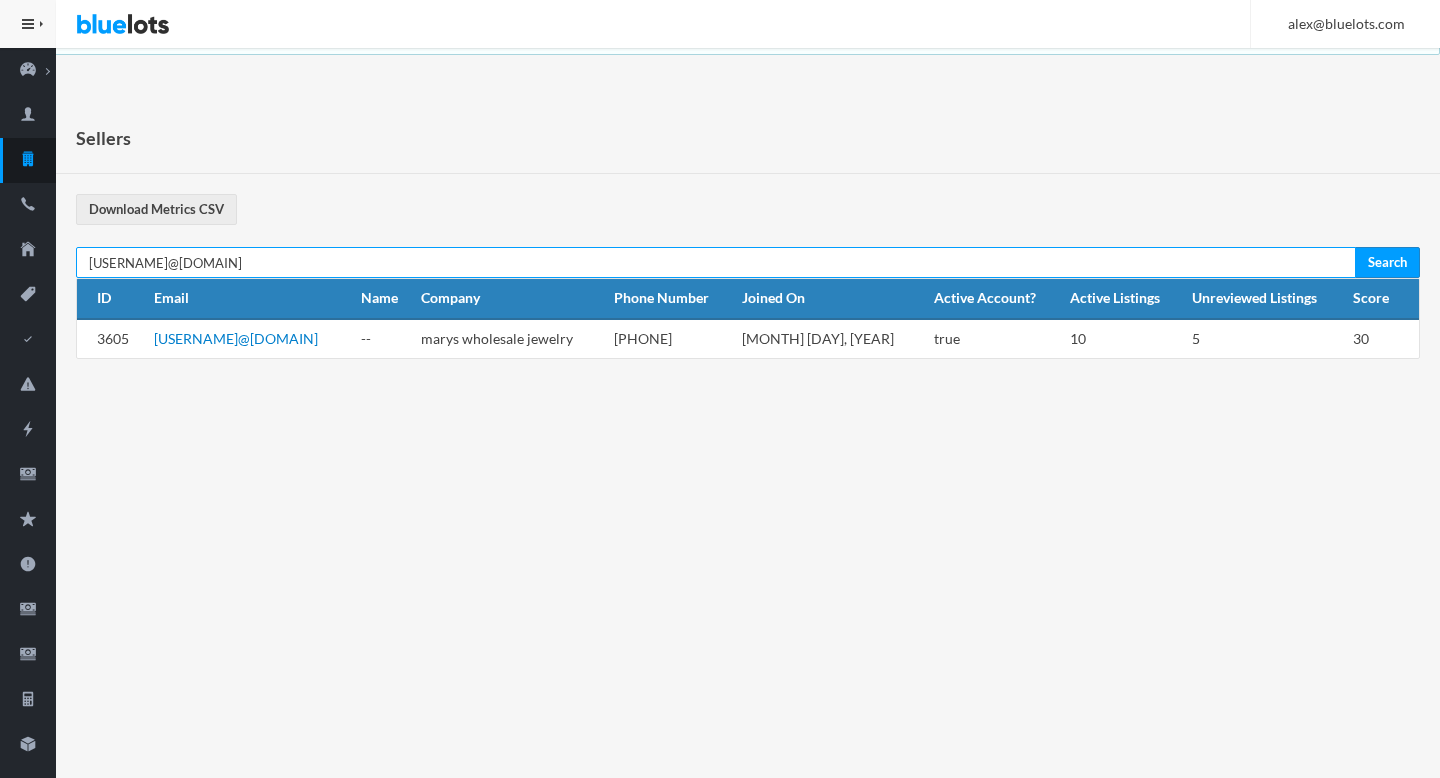 click on "[EMAIL]" at bounding box center [716, 262] 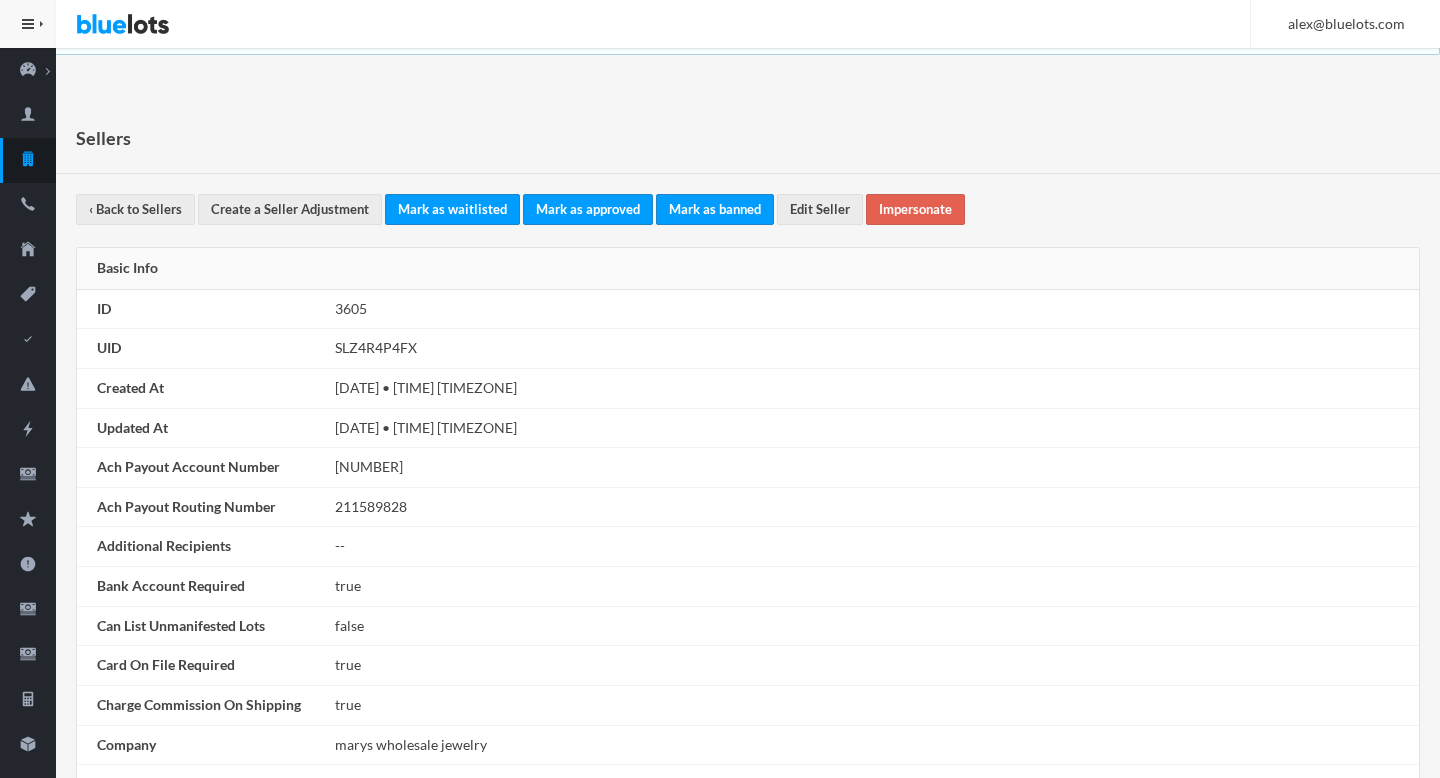 click on "Impersonate" at bounding box center (915, 209) 